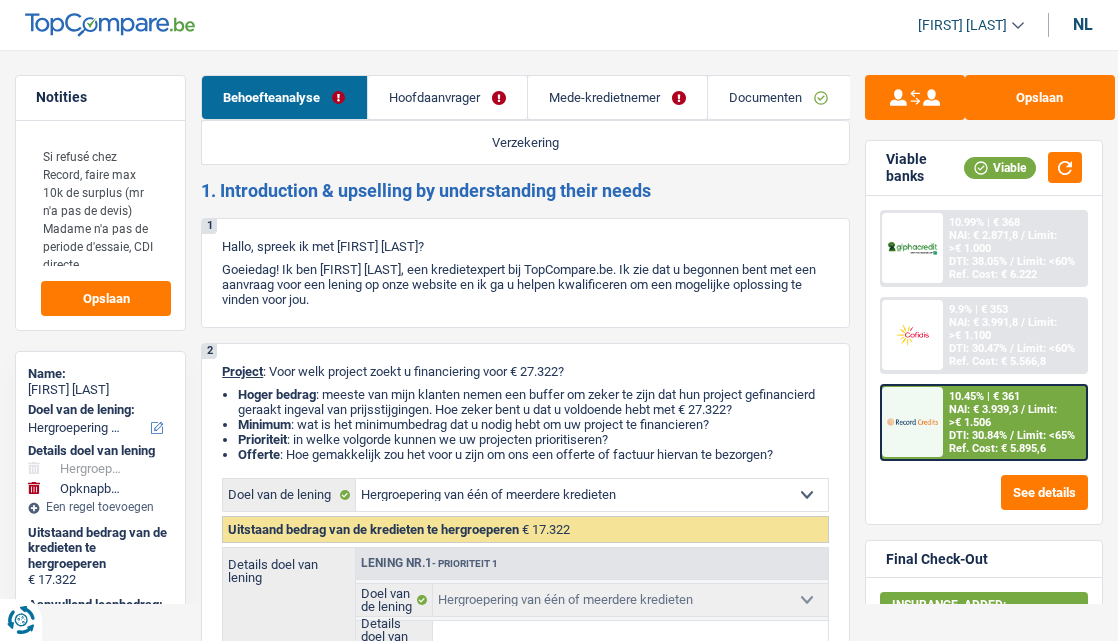 select on "refinancing" 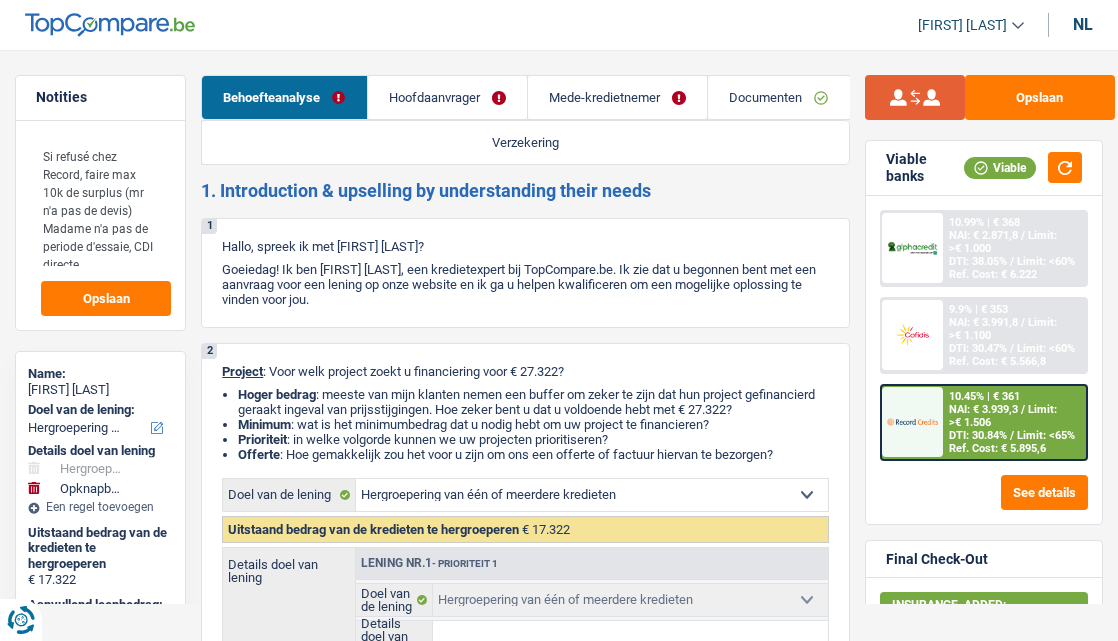 click on "nl" at bounding box center [1083, 24] 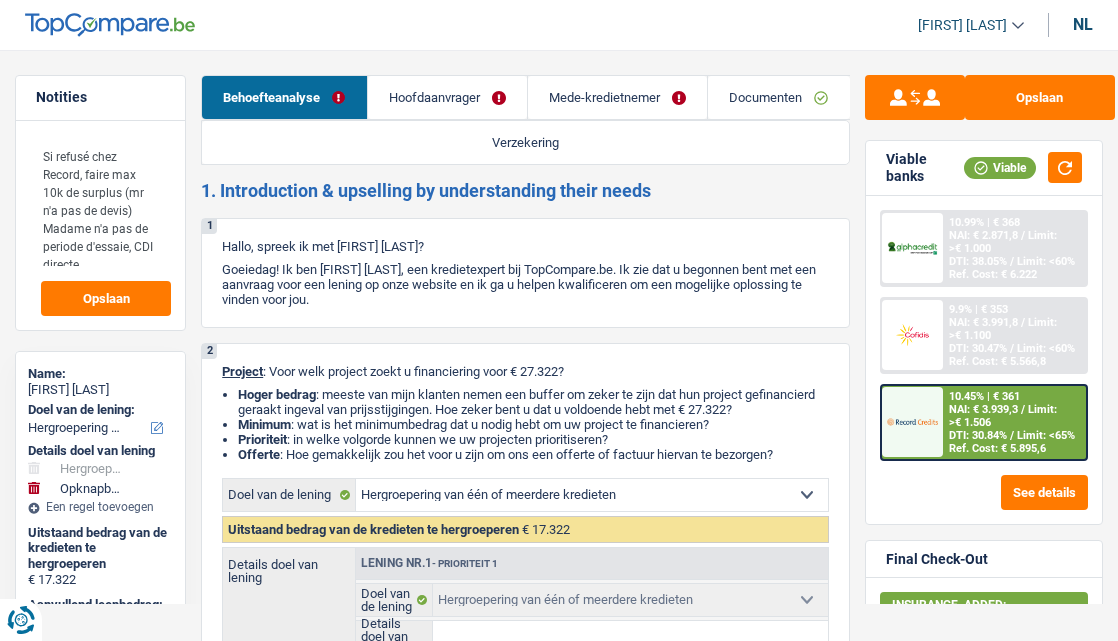 scroll, scrollTop: 0, scrollLeft: 0, axis: both 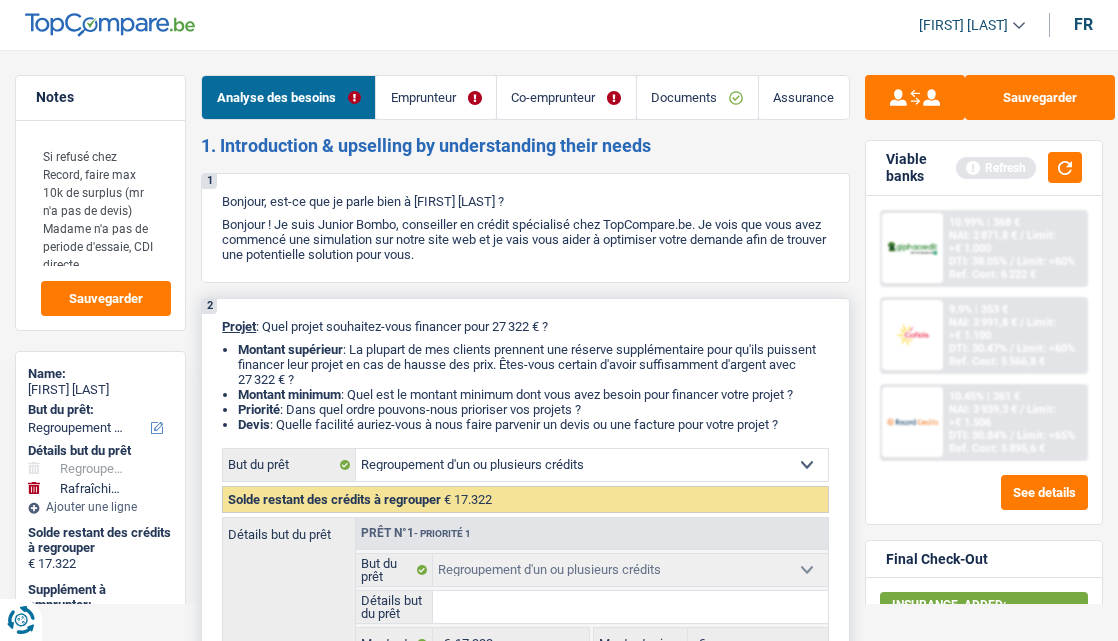click on "Montant min." at bounding box center (640, 644) 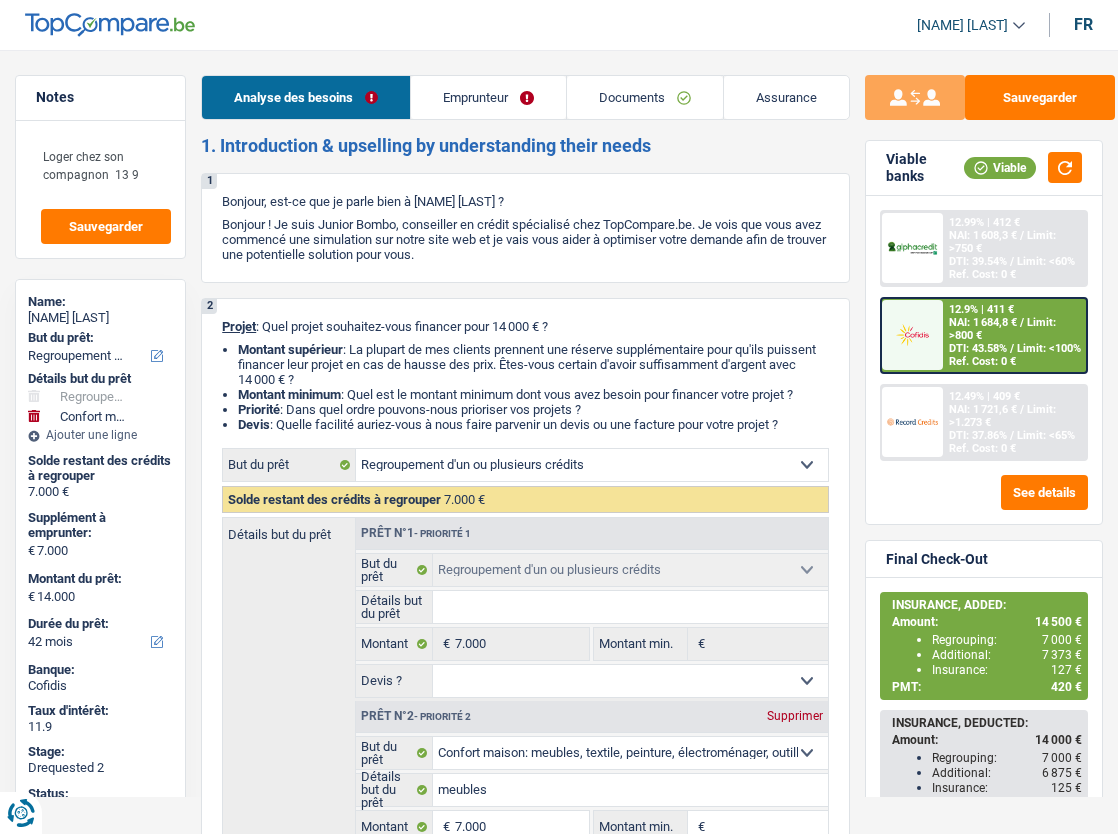 select on "refinancing" 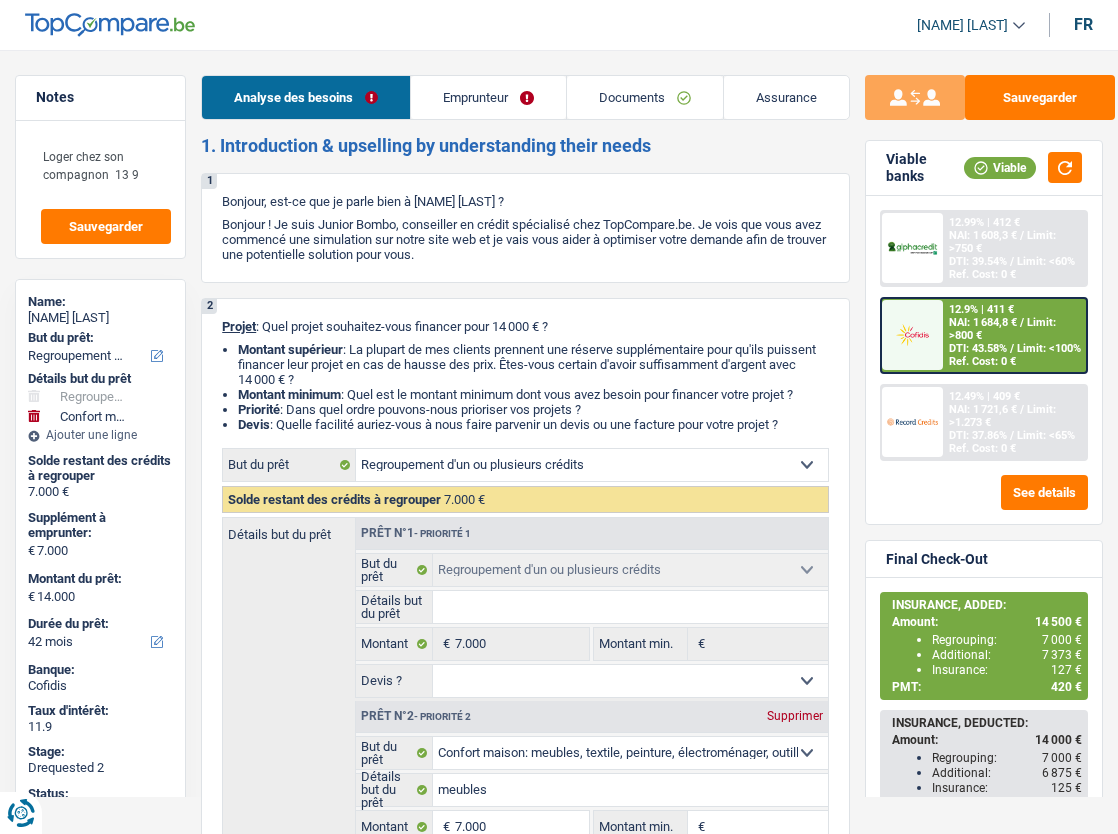 select on "refinancing" 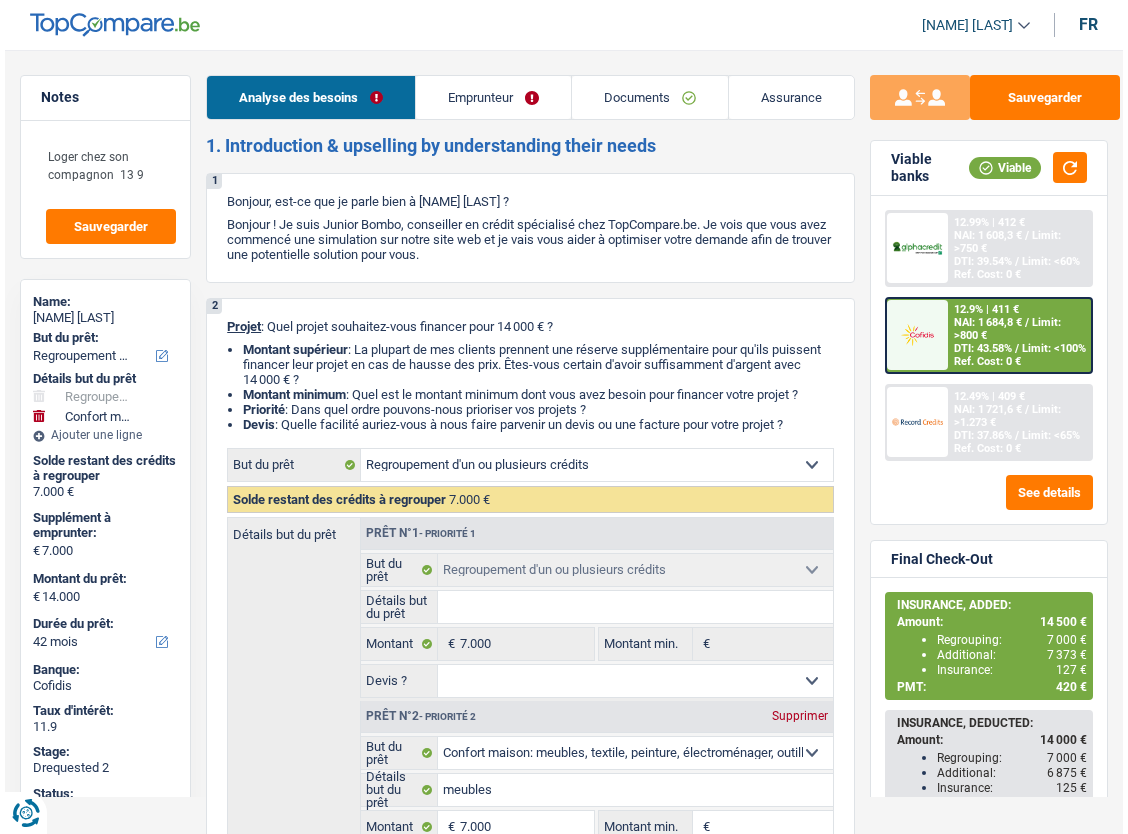 scroll, scrollTop: 0, scrollLeft: 0, axis: both 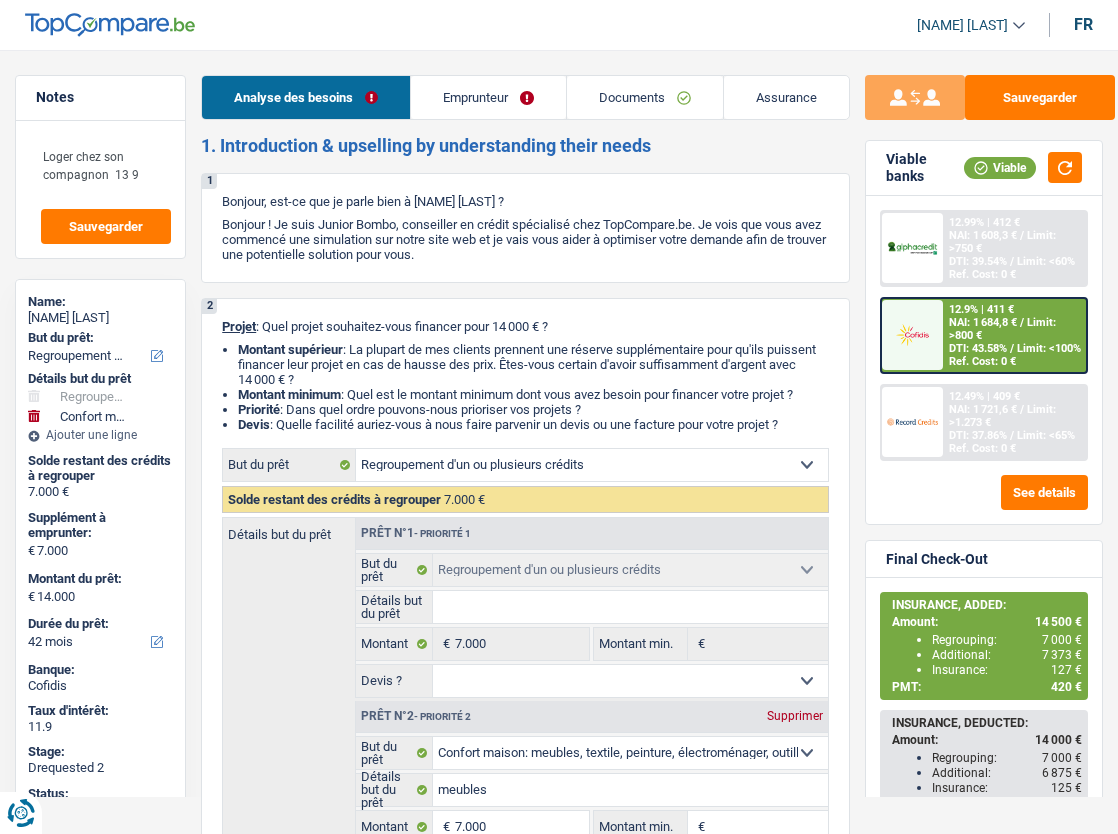 click on "Emprunteur" at bounding box center [488, 97] 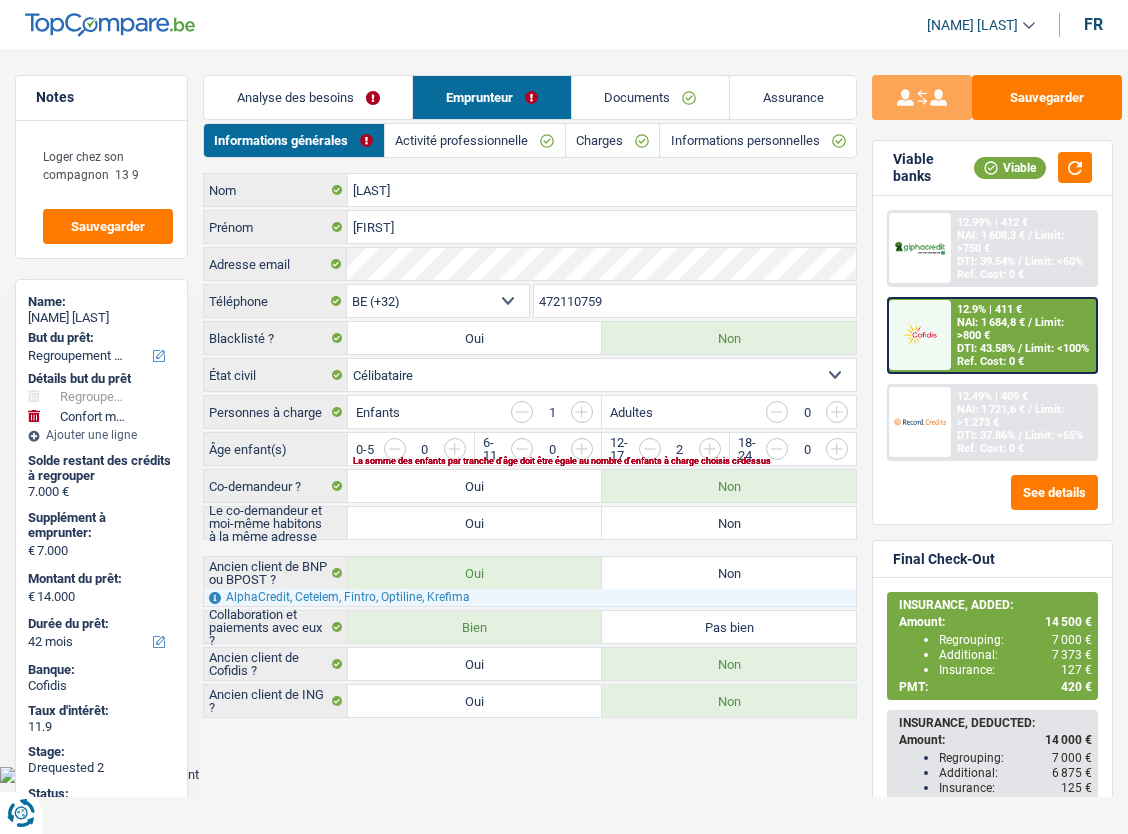 scroll, scrollTop: 0, scrollLeft: 0, axis: both 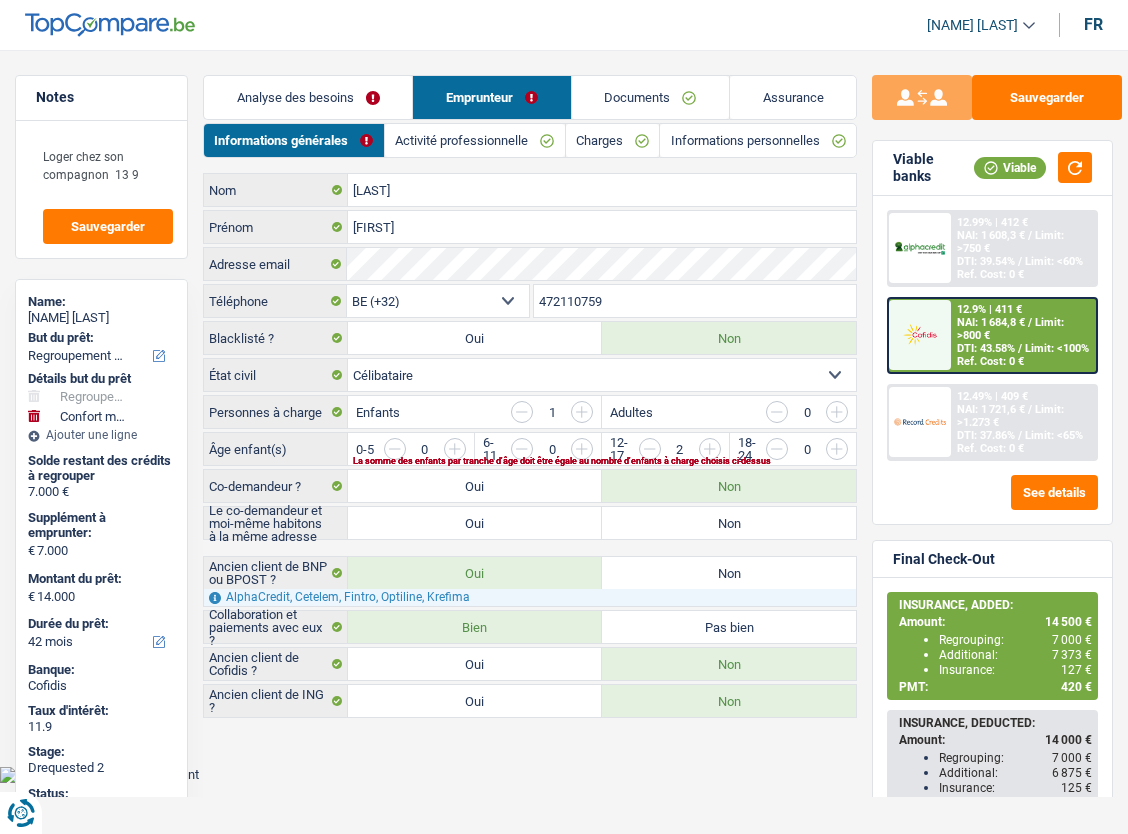 click on "Informations personnelles" at bounding box center (758, 140) 